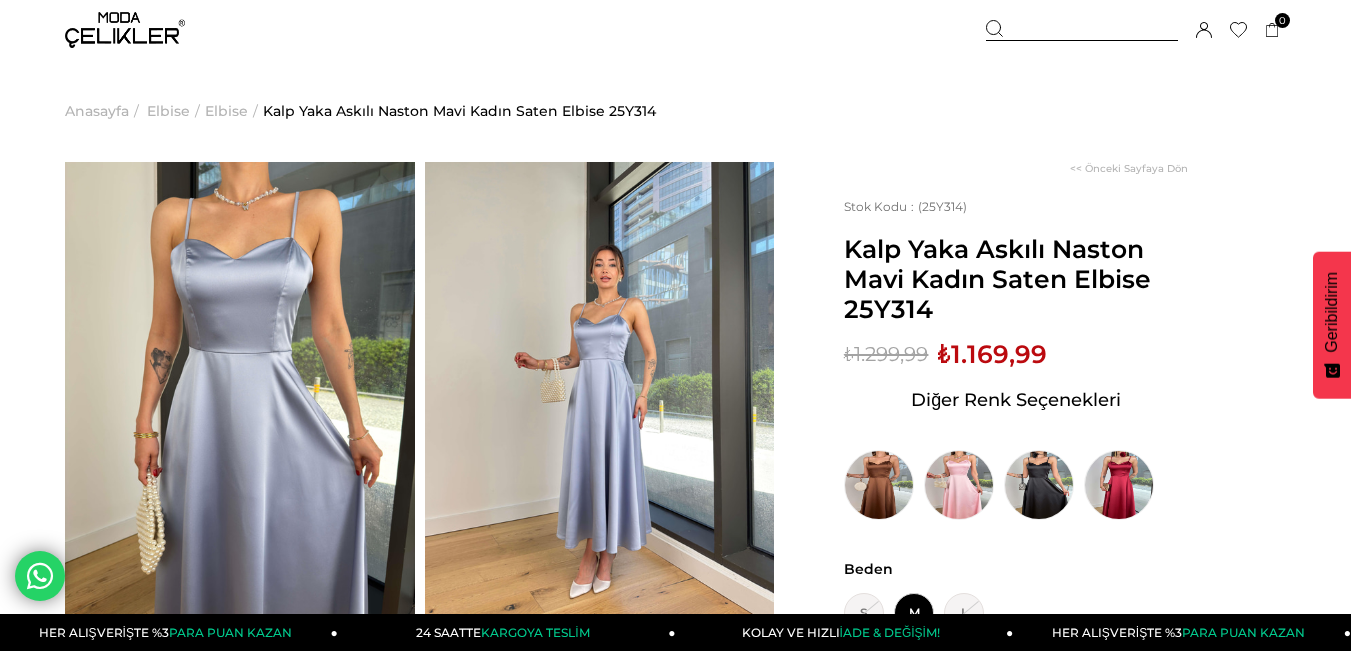 scroll, scrollTop: 0, scrollLeft: 0, axis: both 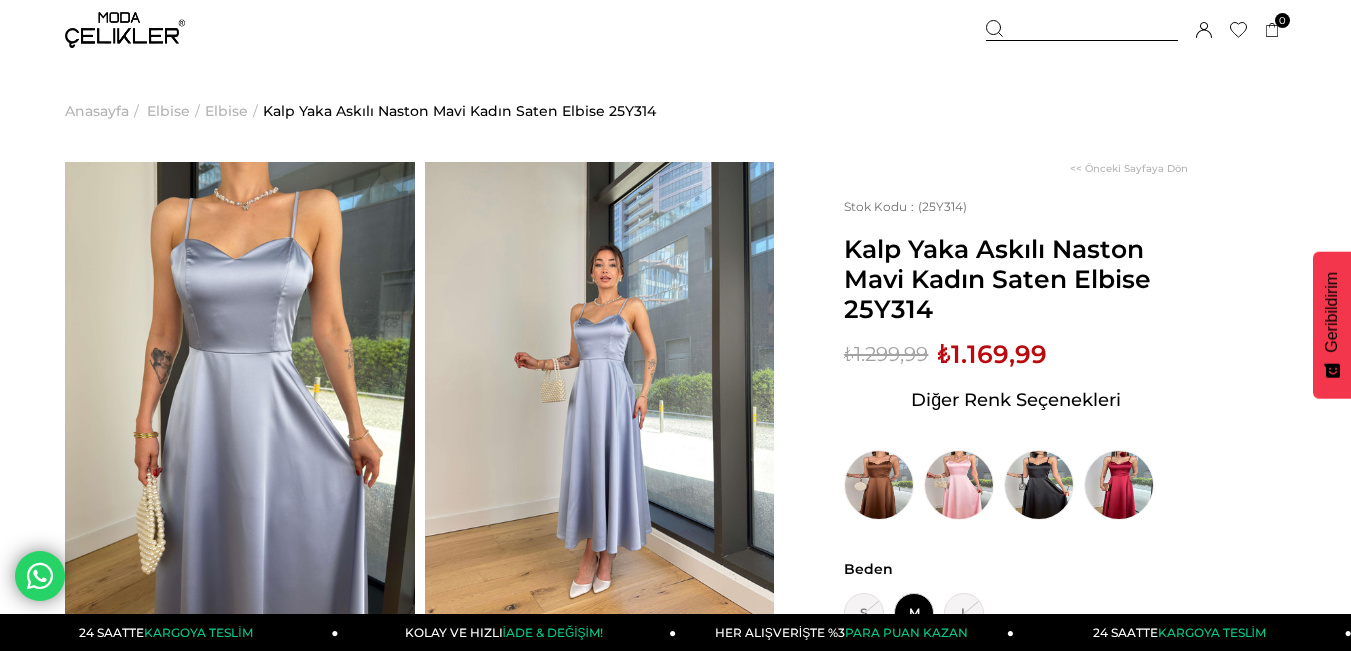 click on "Elbise" at bounding box center [226, 111] 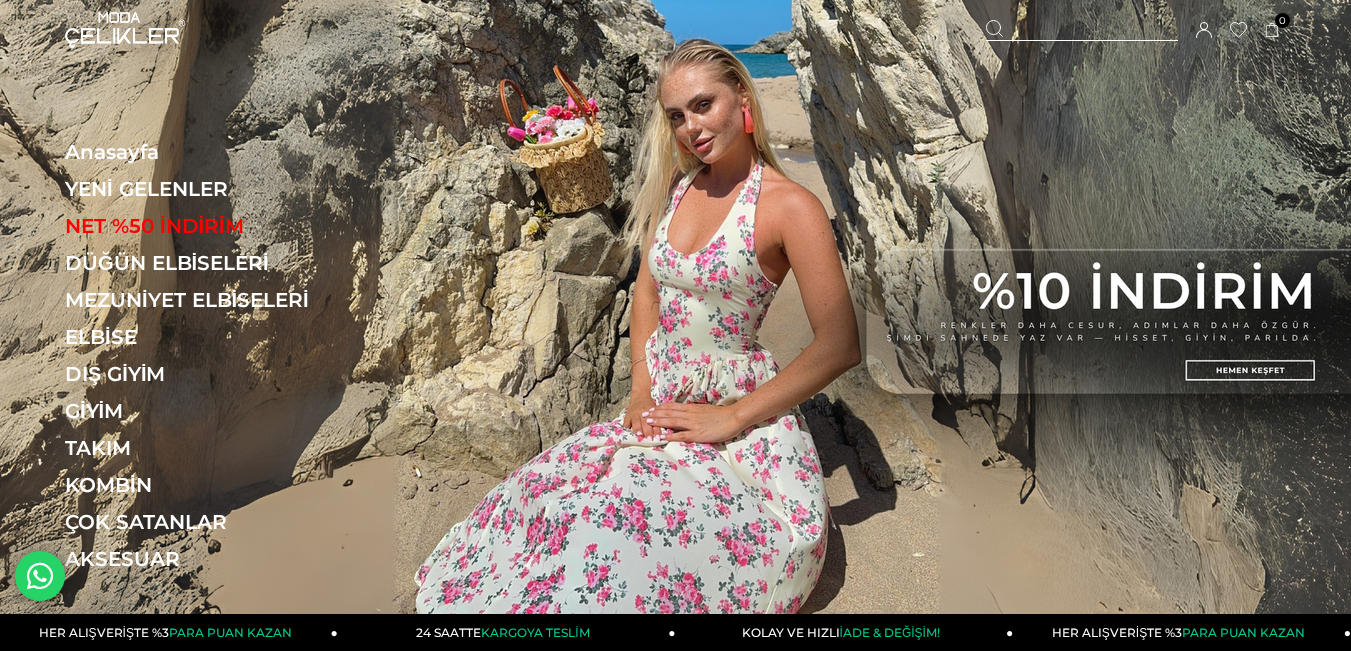 scroll, scrollTop: 0, scrollLeft: 0, axis: both 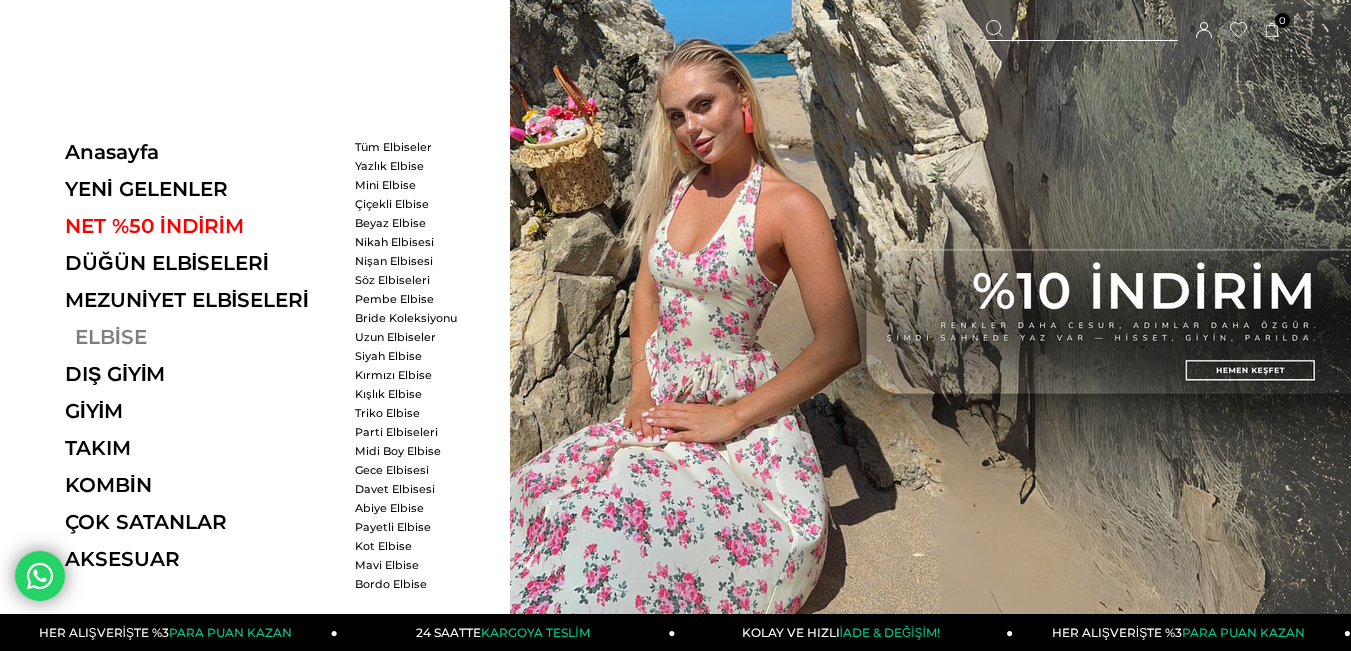 click on "ELBİSE" at bounding box center [202, 337] 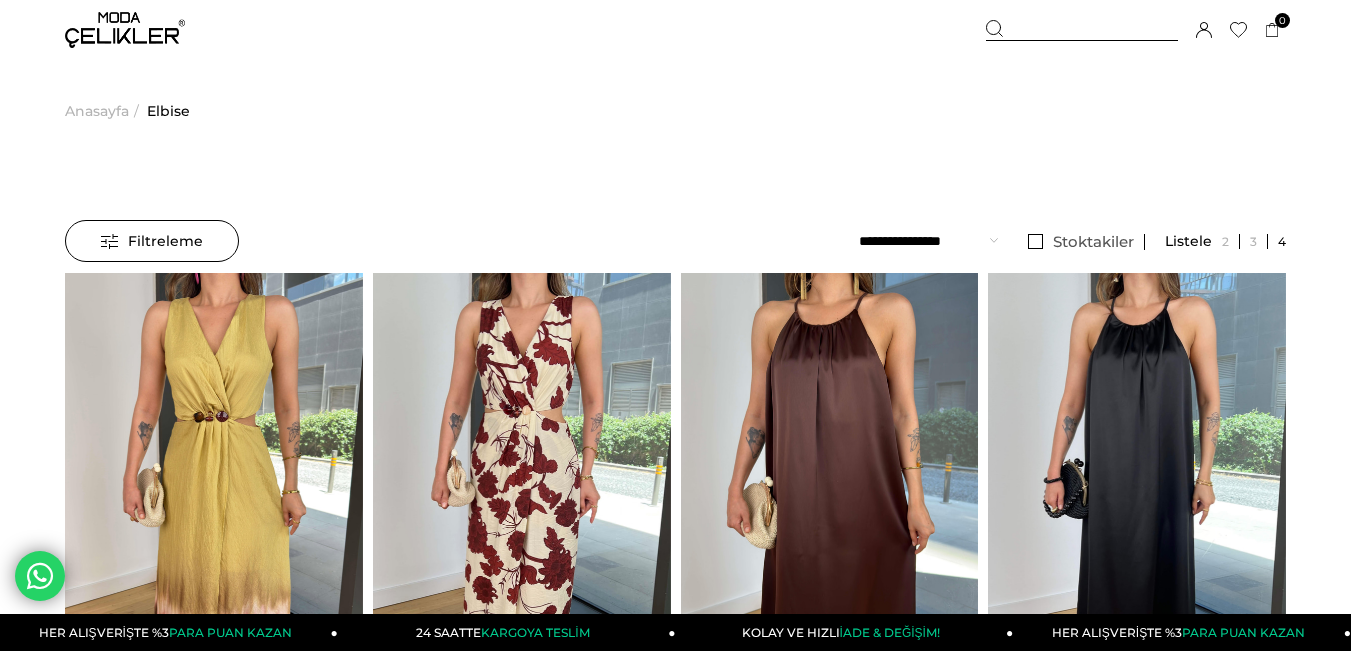 scroll, scrollTop: 0, scrollLeft: 0, axis: both 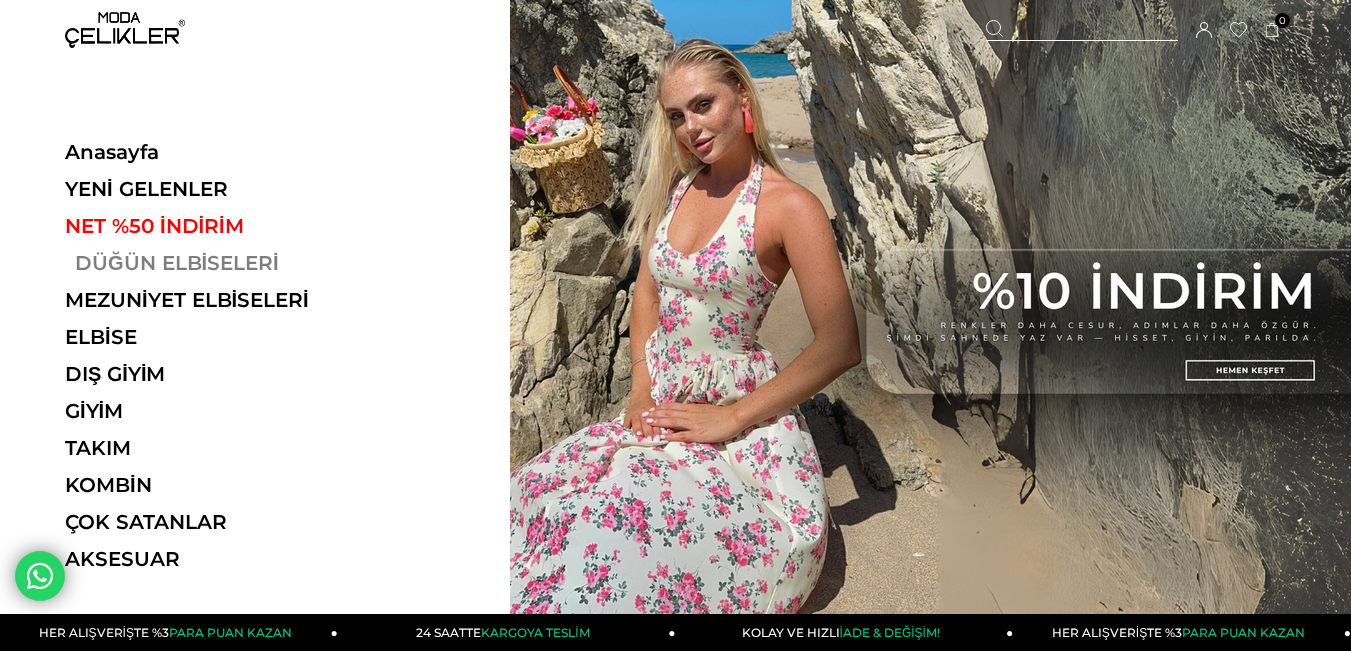 click on "DÜĞÜN ELBİSELERİ" at bounding box center (202, 263) 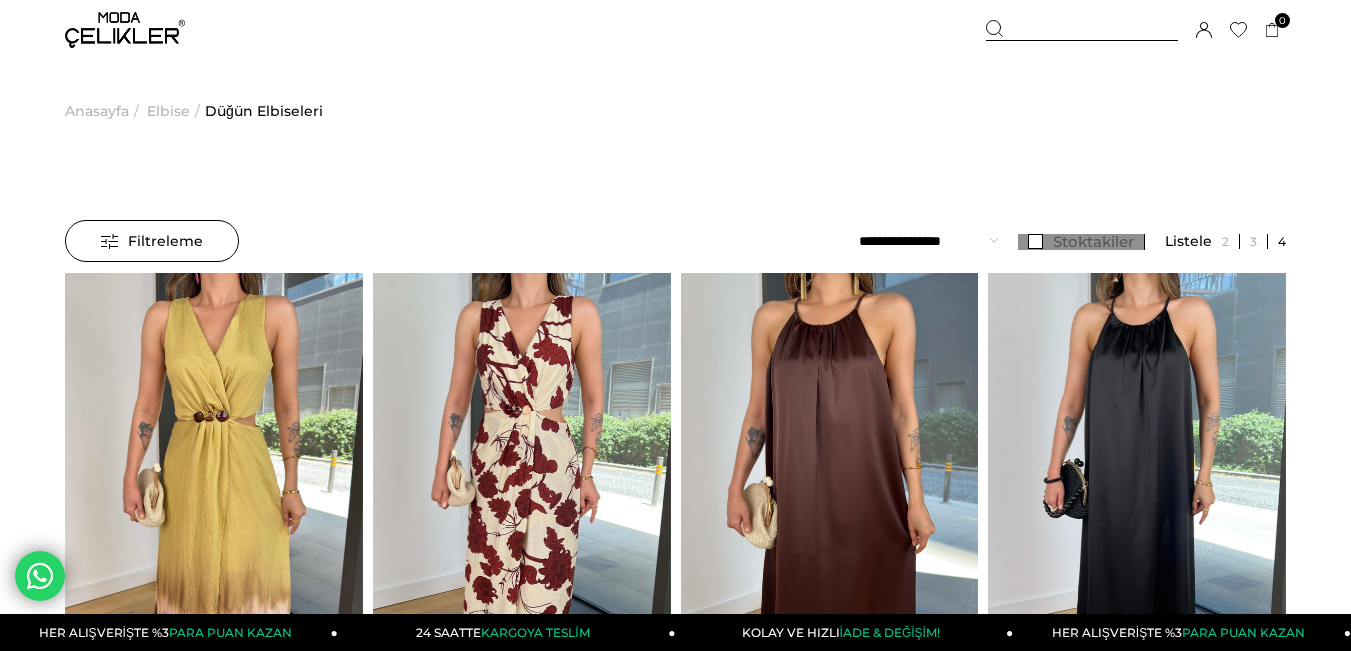 scroll, scrollTop: 0, scrollLeft: 0, axis: both 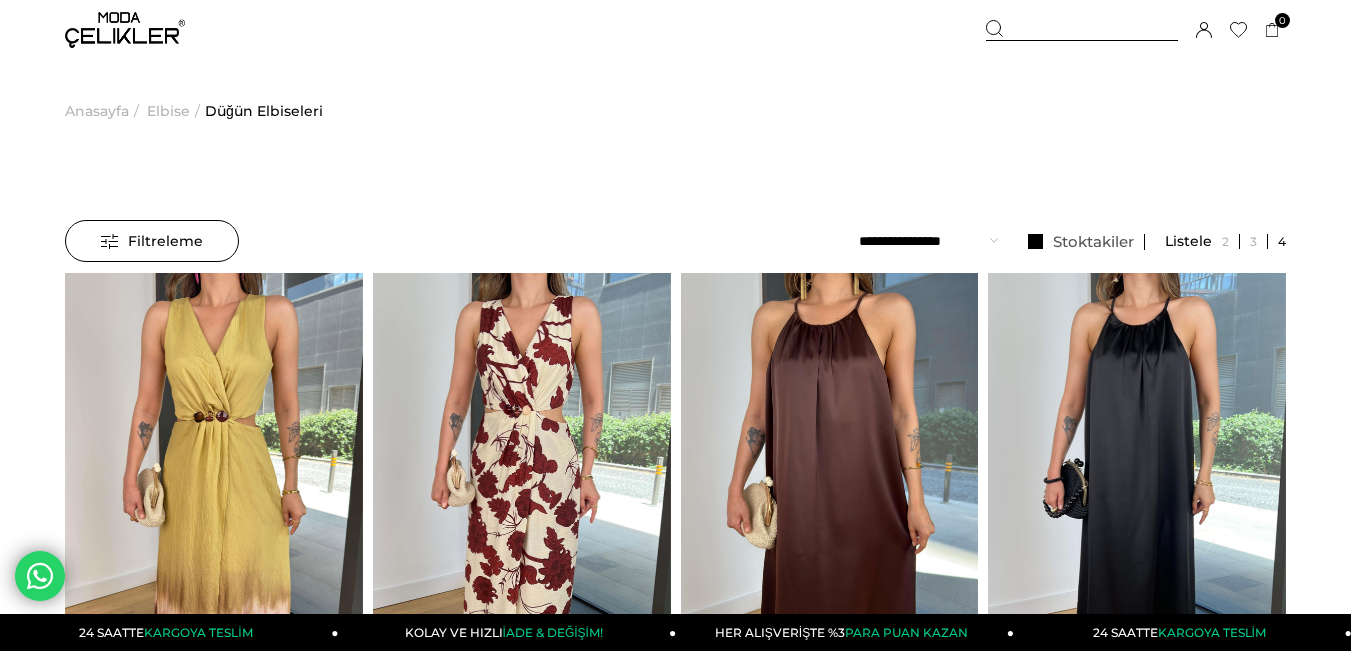 click on "**********" at bounding box center [928, 241] 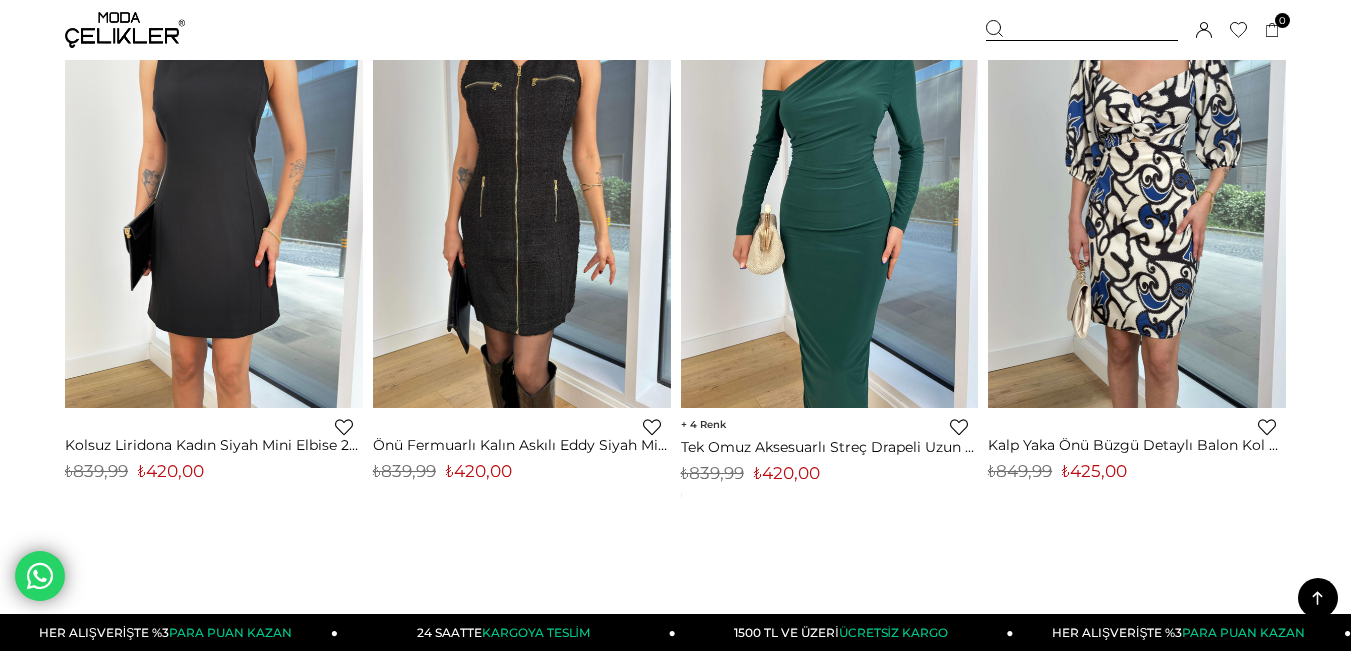 scroll, scrollTop: 11324, scrollLeft: 0, axis: vertical 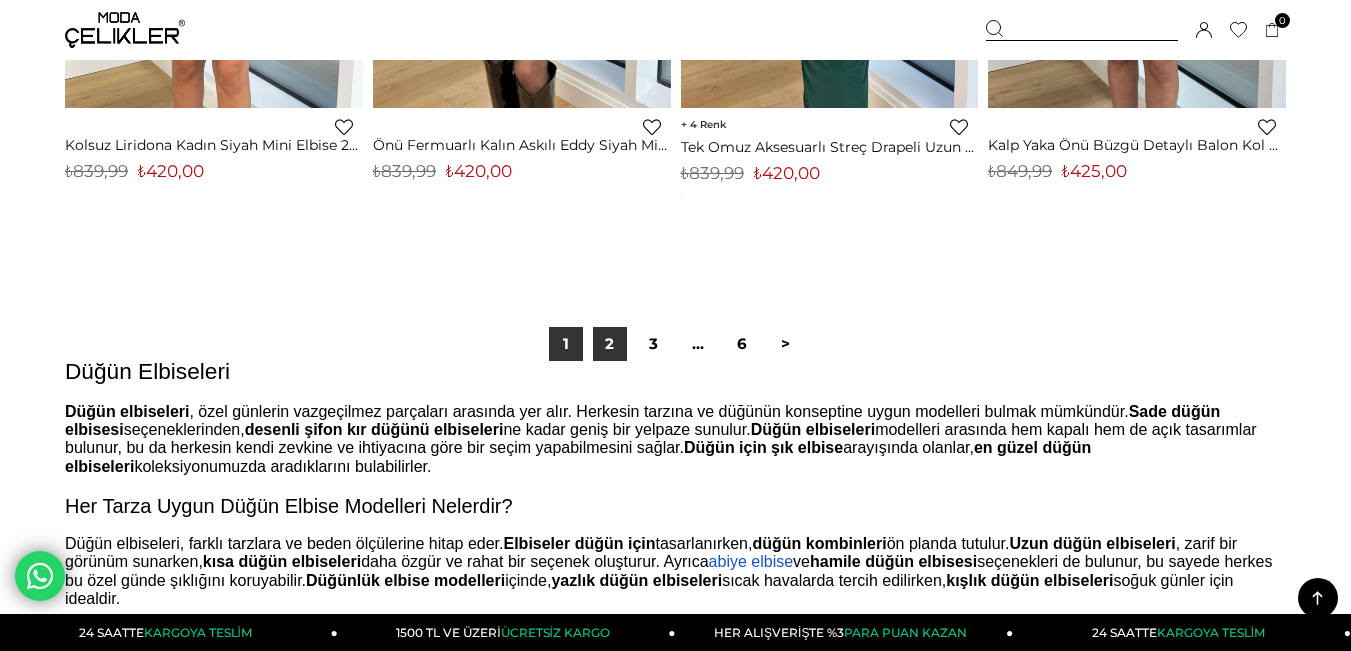 click on "2" at bounding box center (610, 344) 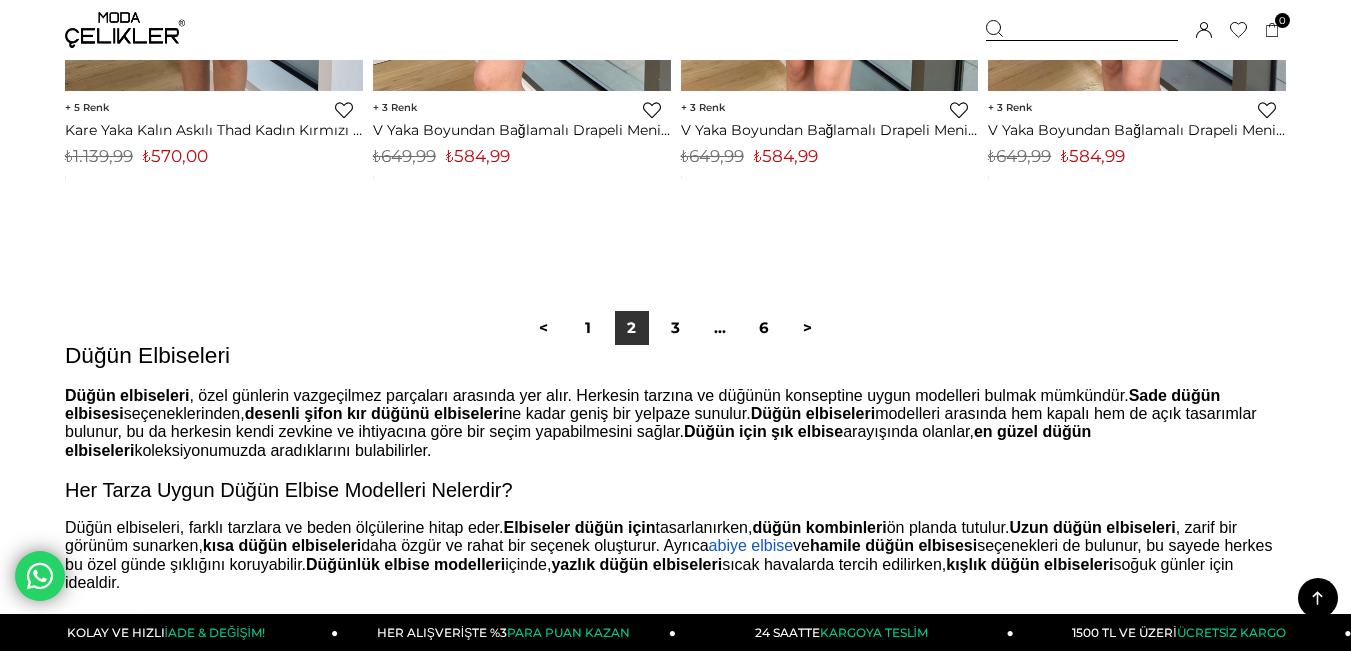 scroll, scrollTop: 11200, scrollLeft: 0, axis: vertical 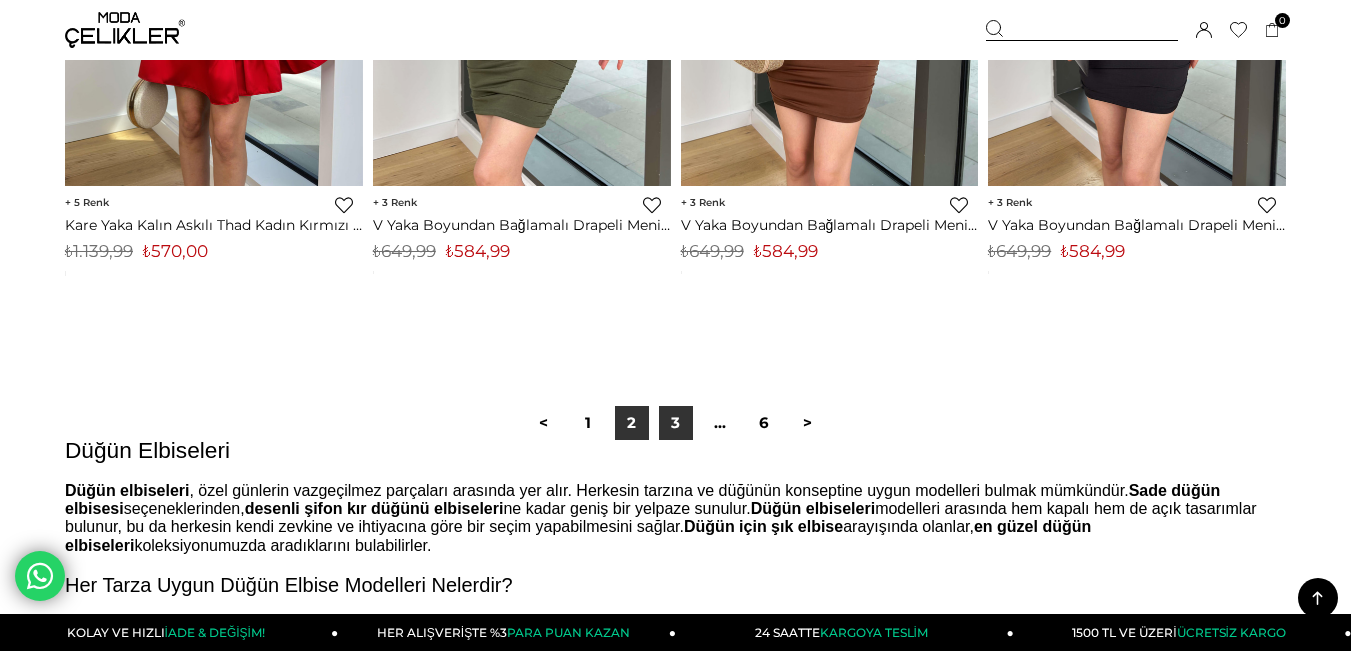 click on "3" at bounding box center (676, 423) 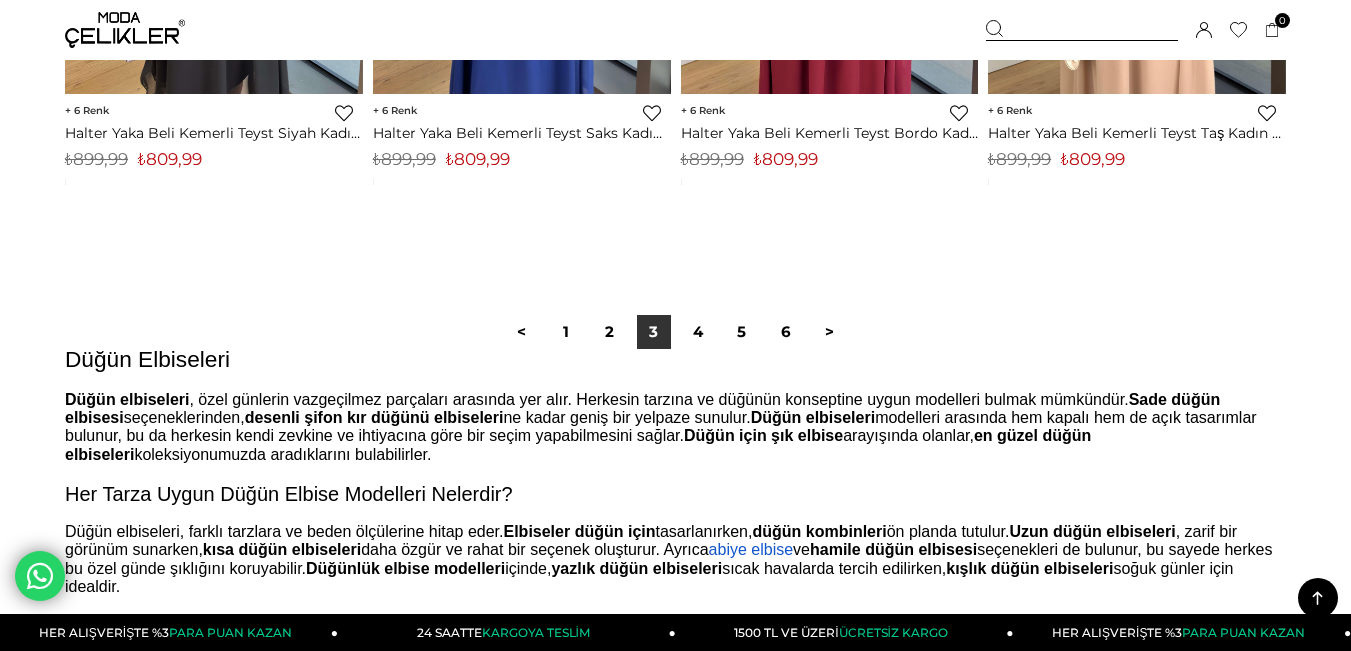 scroll, scrollTop: 11400, scrollLeft: 0, axis: vertical 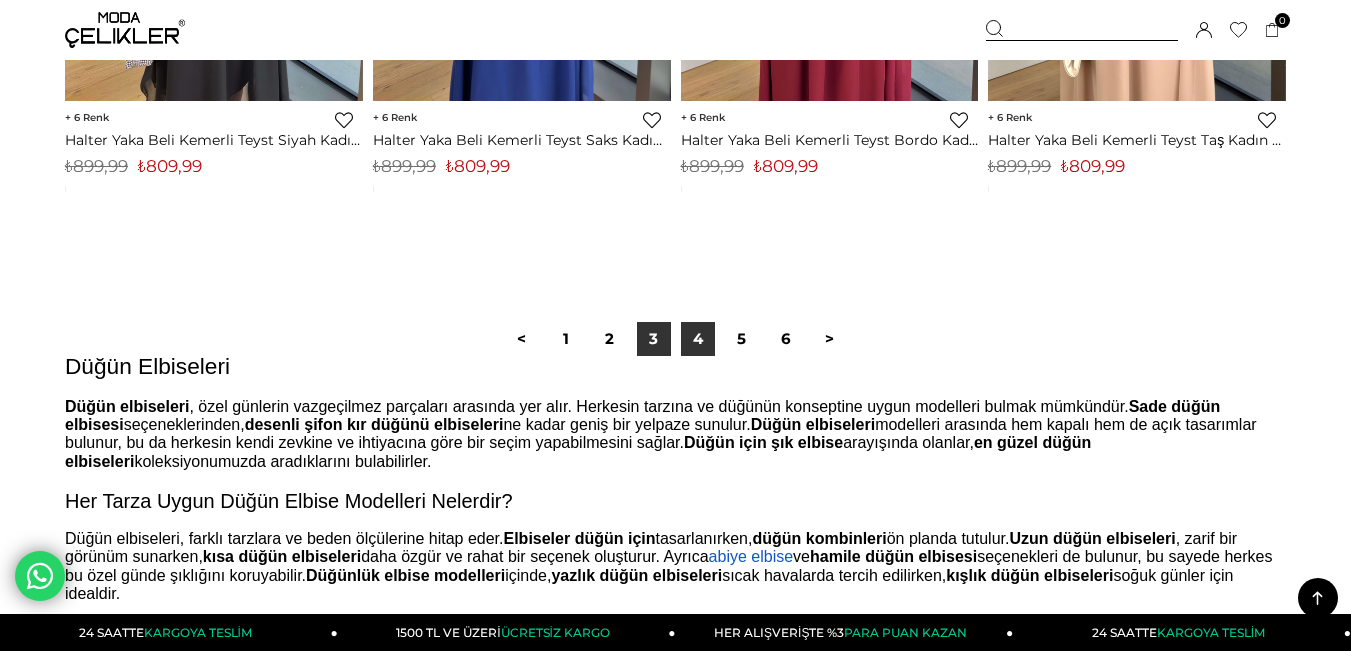 click on "4" at bounding box center [698, 339] 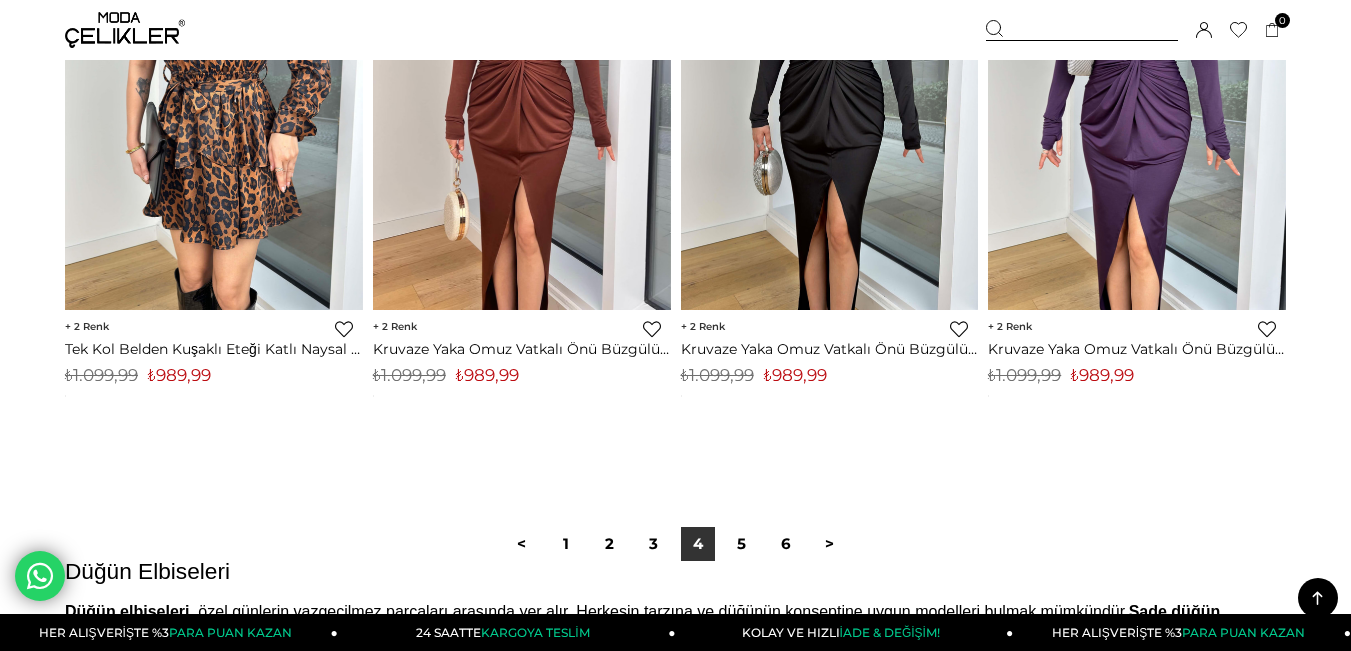 scroll, scrollTop: 11400, scrollLeft: 0, axis: vertical 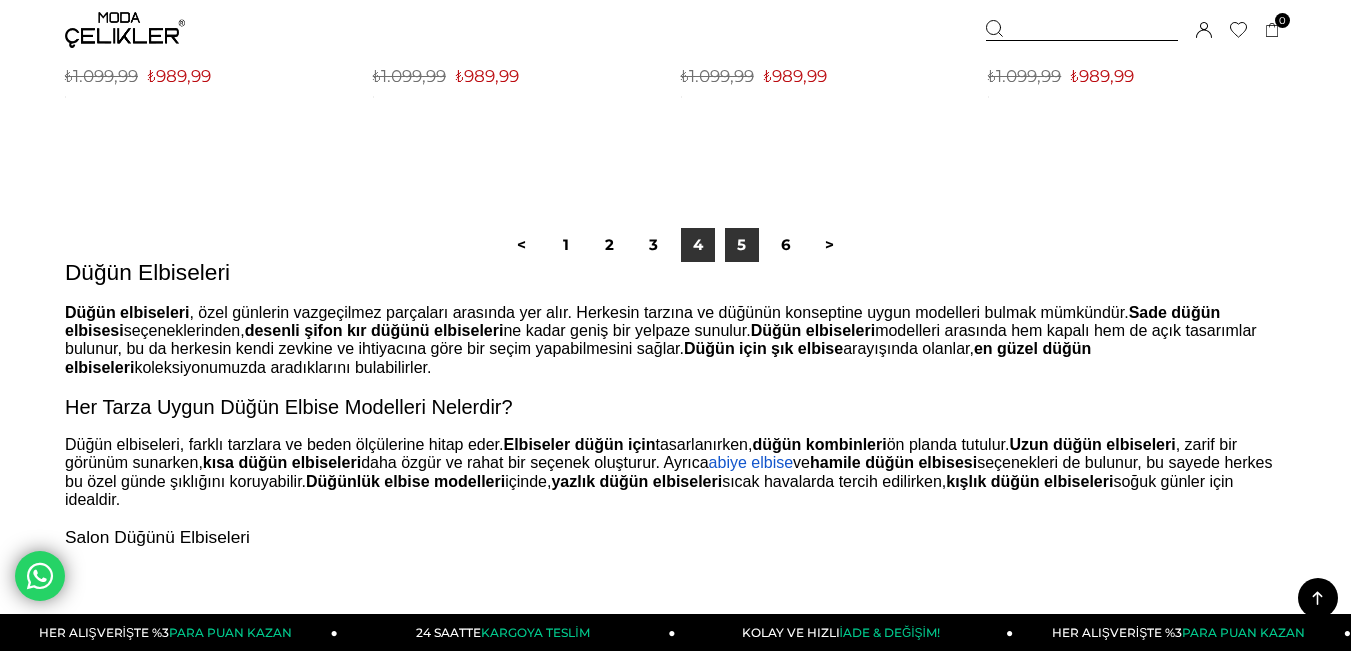 click on "5" at bounding box center (742, 245) 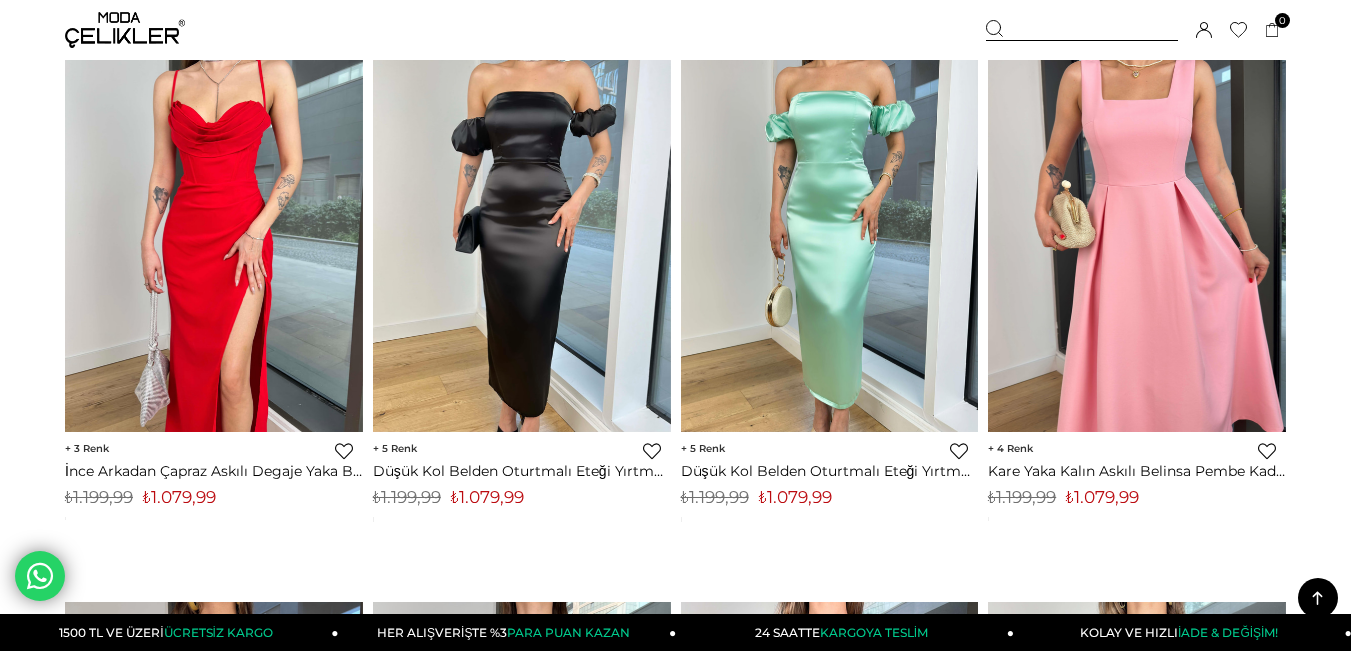 scroll, scrollTop: 4200, scrollLeft: 0, axis: vertical 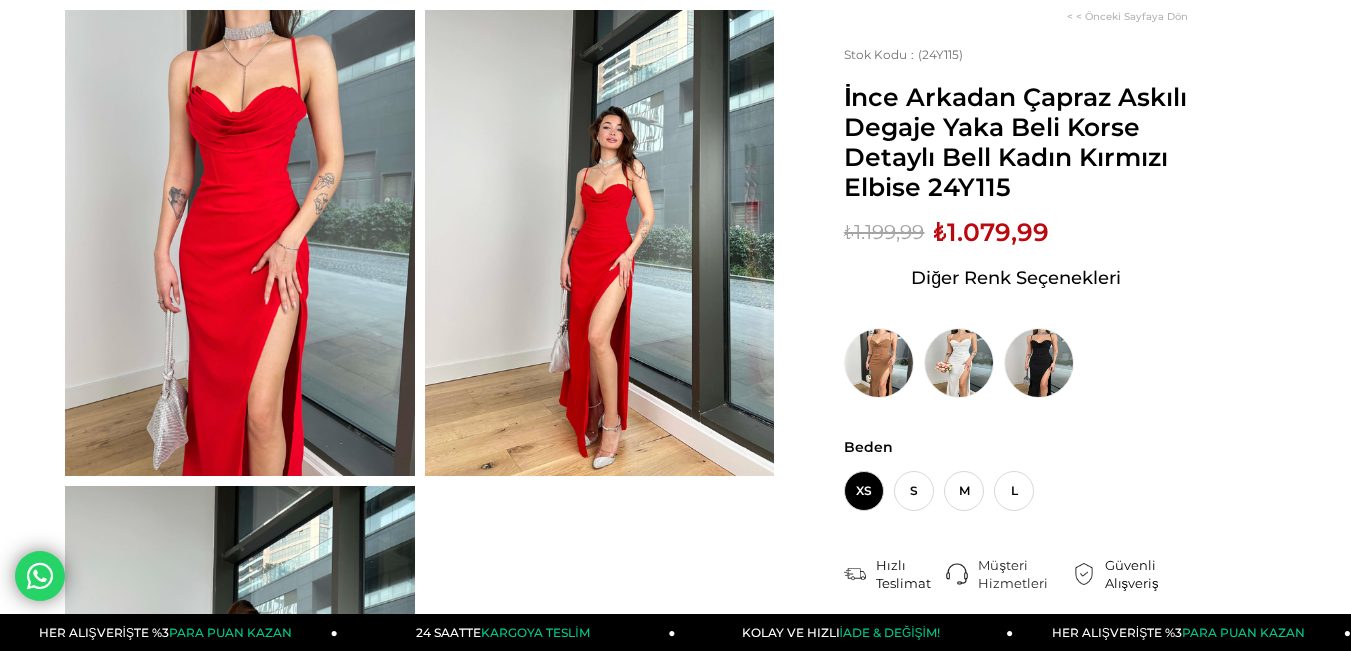 click at bounding box center [240, 243] 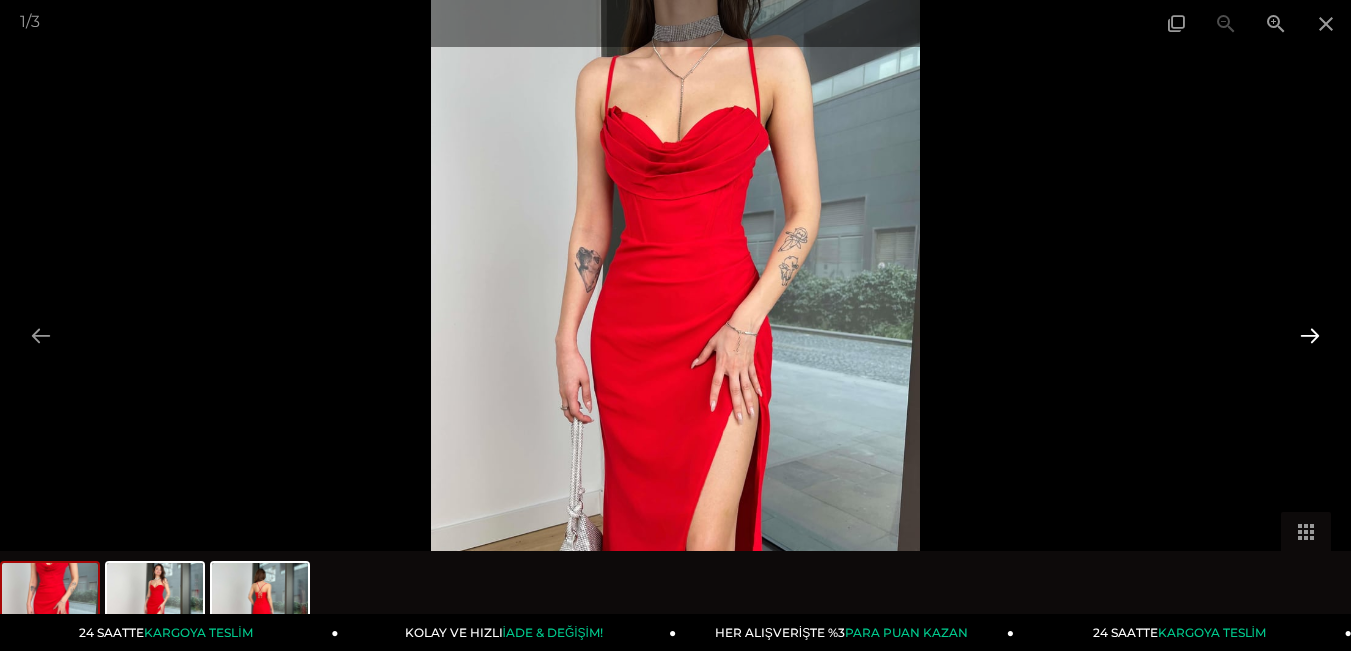 click at bounding box center (1310, 335) 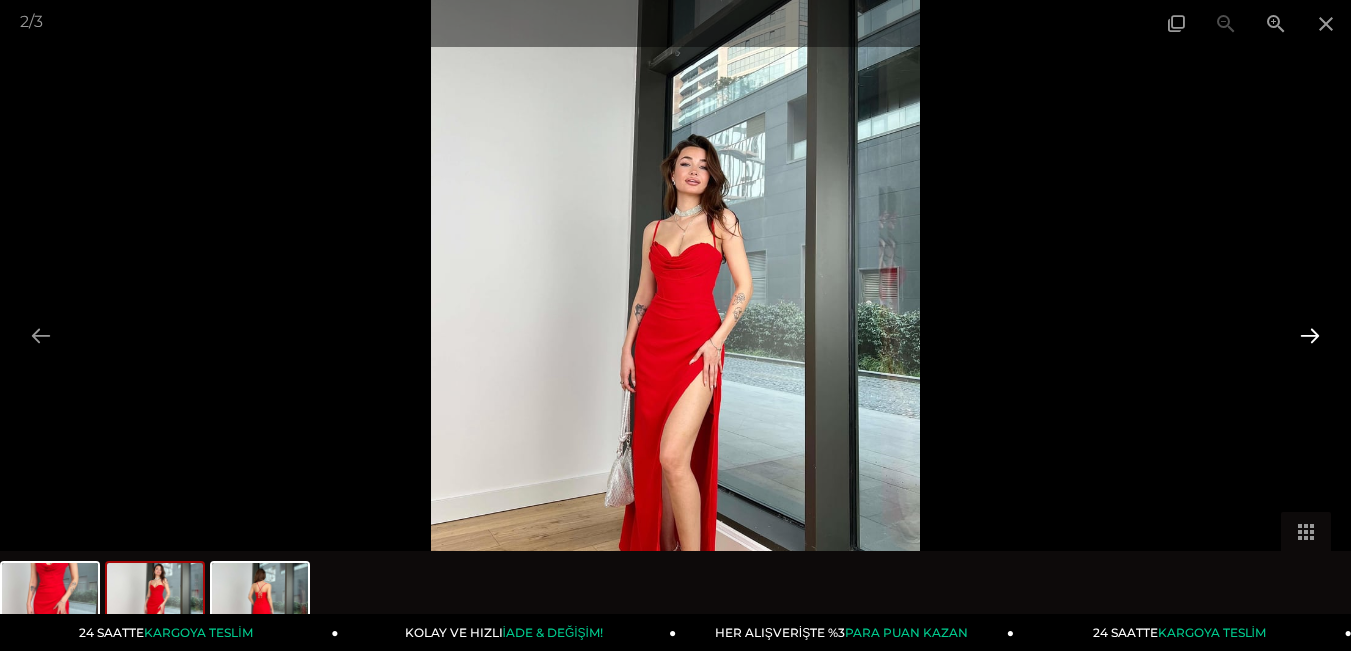 click at bounding box center [1310, 335] 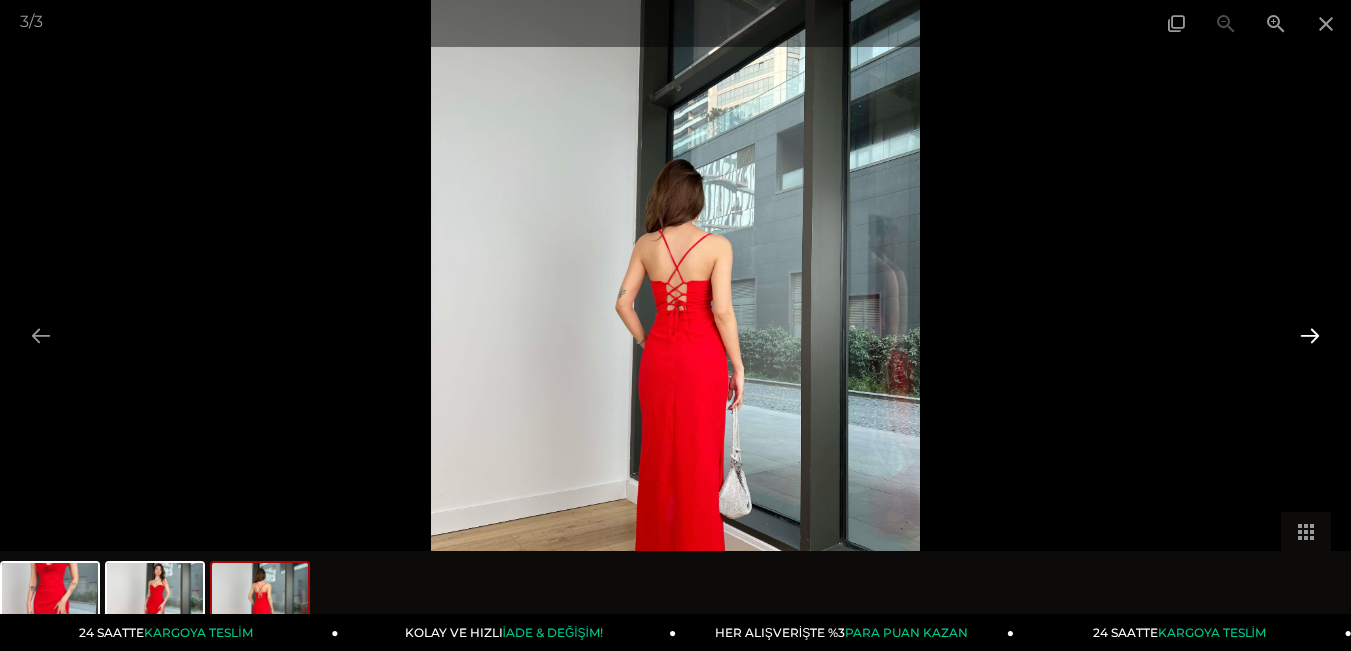 click at bounding box center (1310, 335) 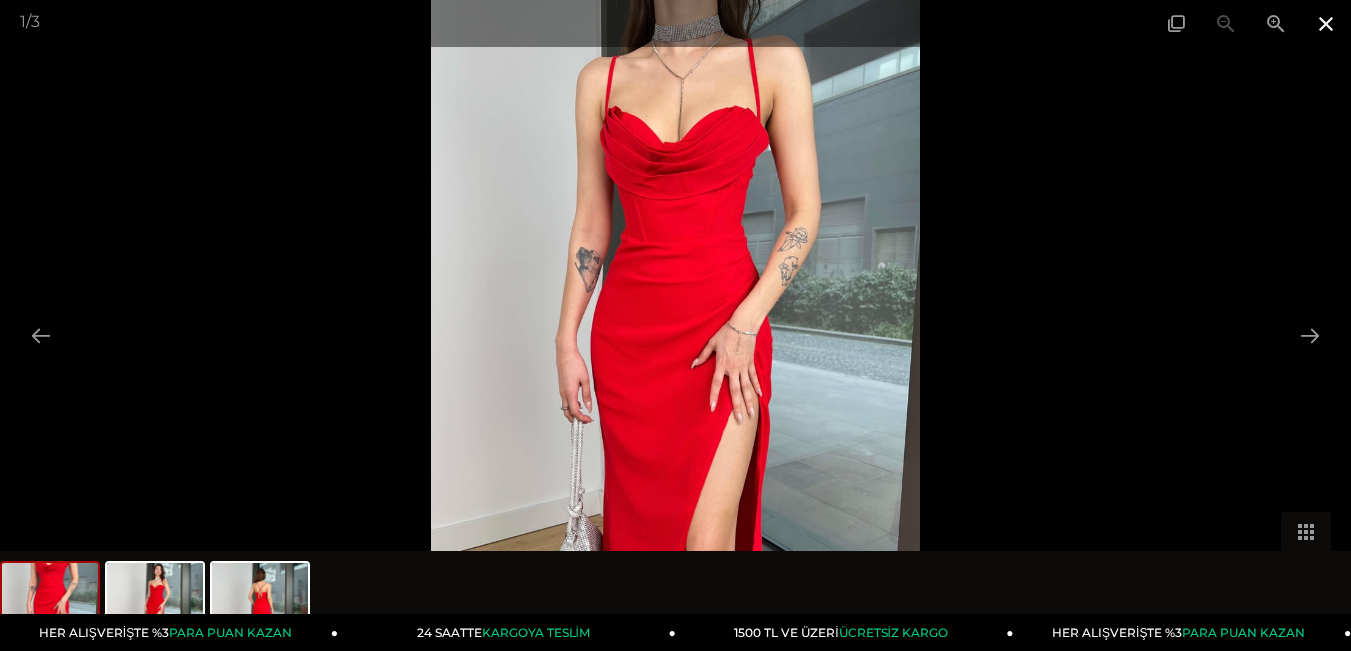 click at bounding box center [1326, 23] 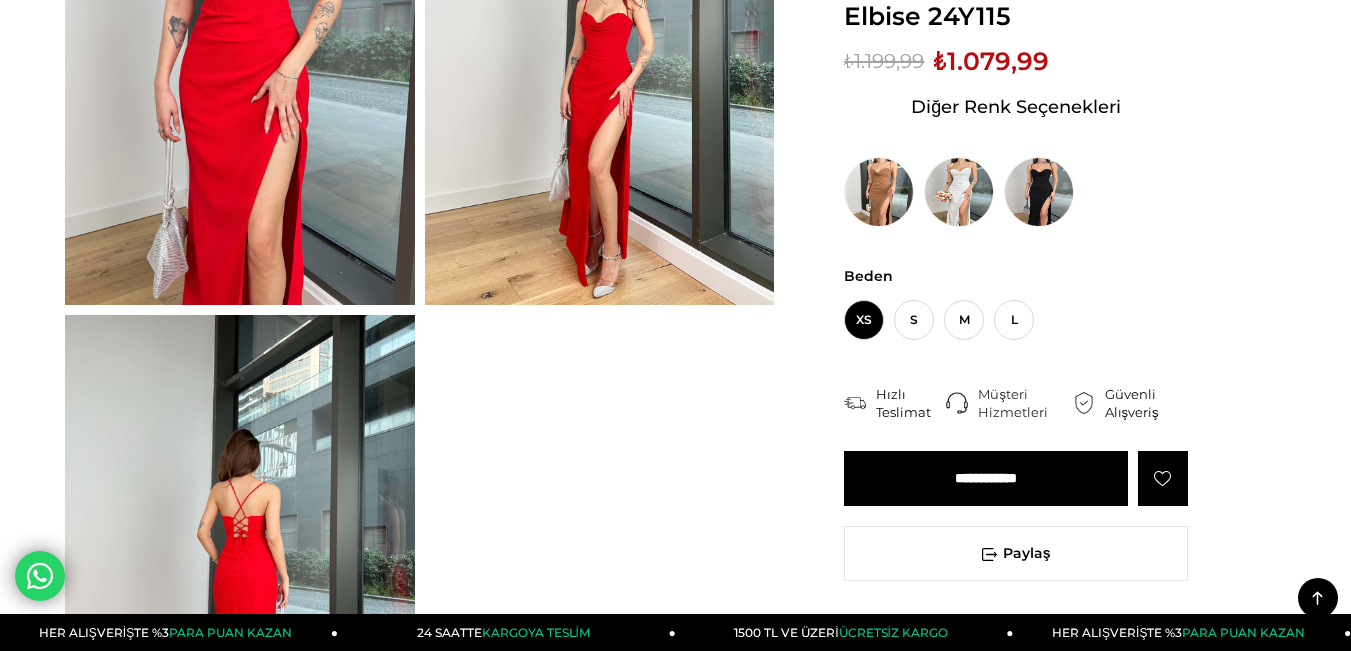 scroll, scrollTop: 322, scrollLeft: 0, axis: vertical 